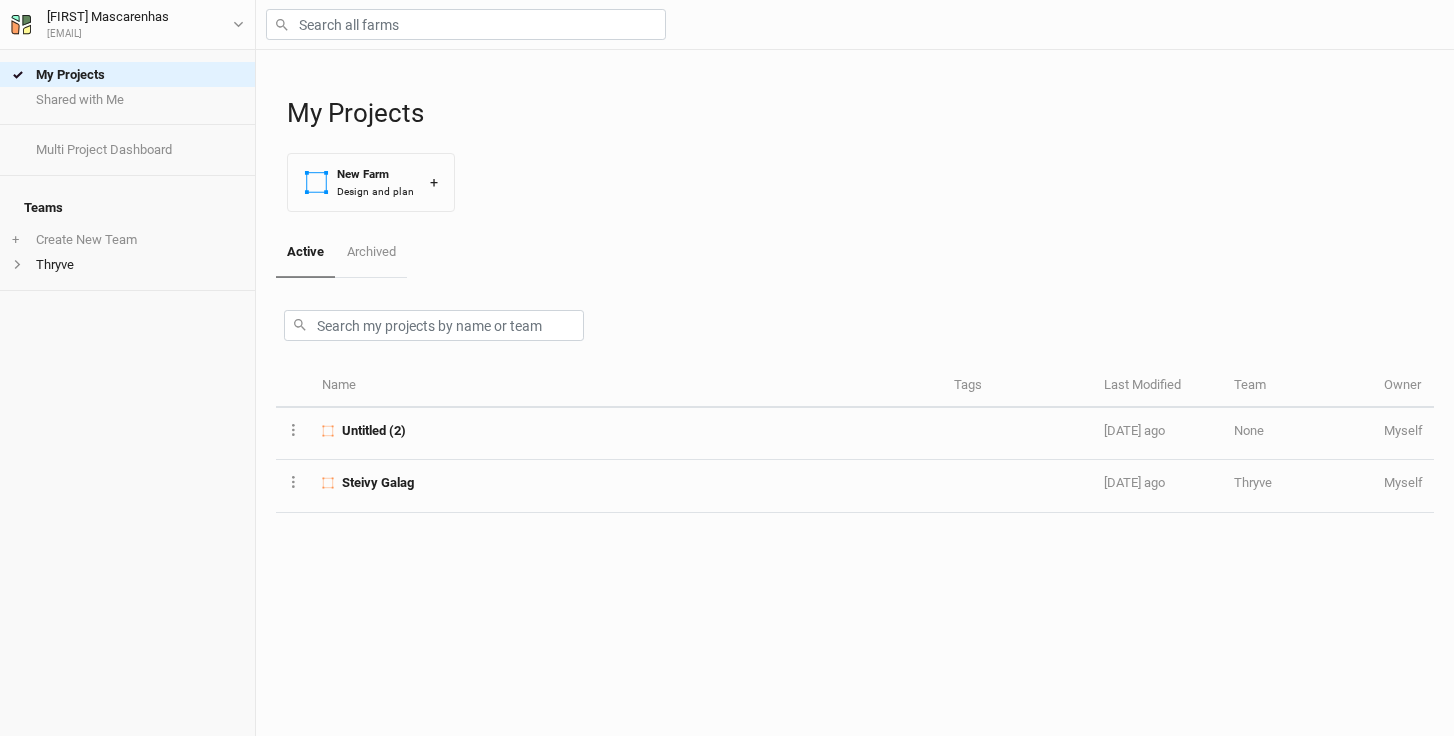 scroll, scrollTop: 0, scrollLeft: 0, axis: both 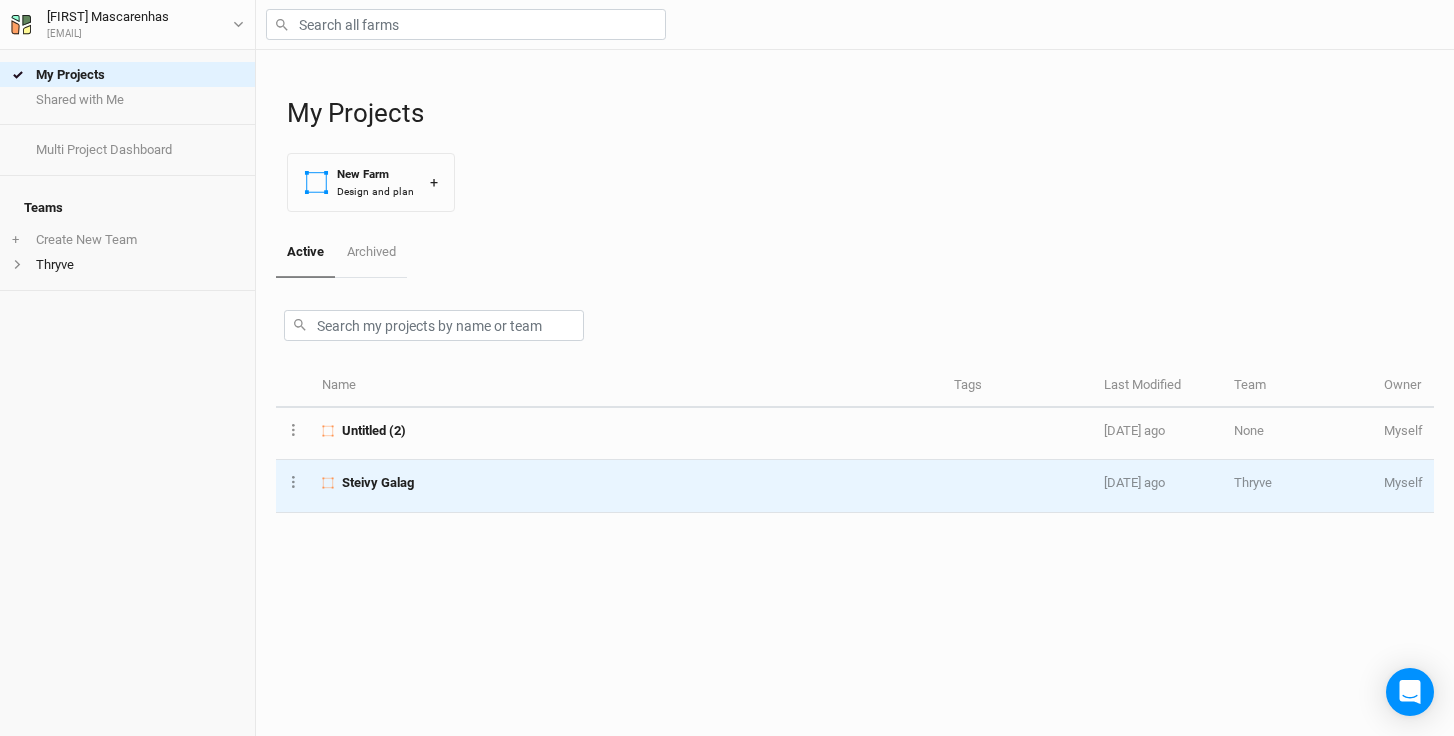 click on "Steivy Galag" at bounding box center (626, 483) 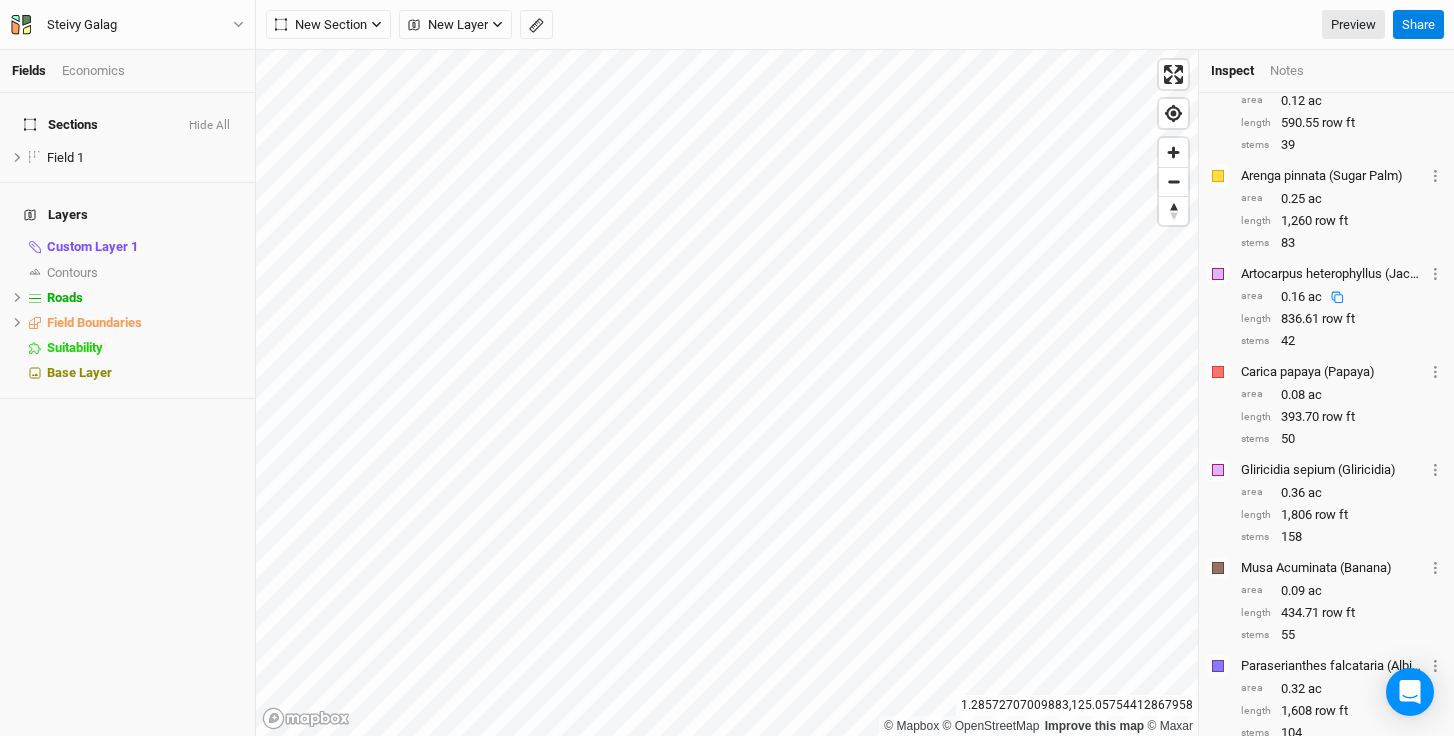 scroll, scrollTop: 470, scrollLeft: 0, axis: vertical 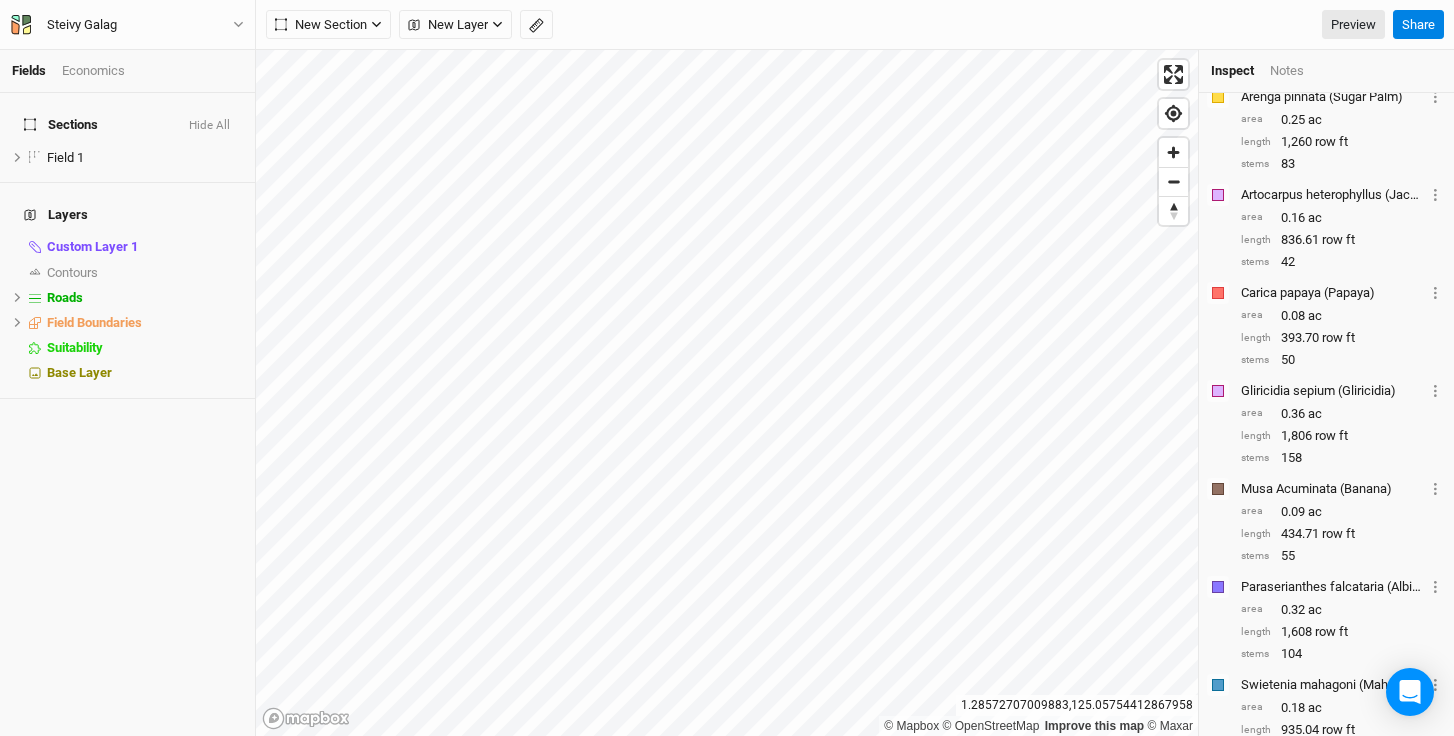 click on "Inspect Notes" at bounding box center [1326, 71] 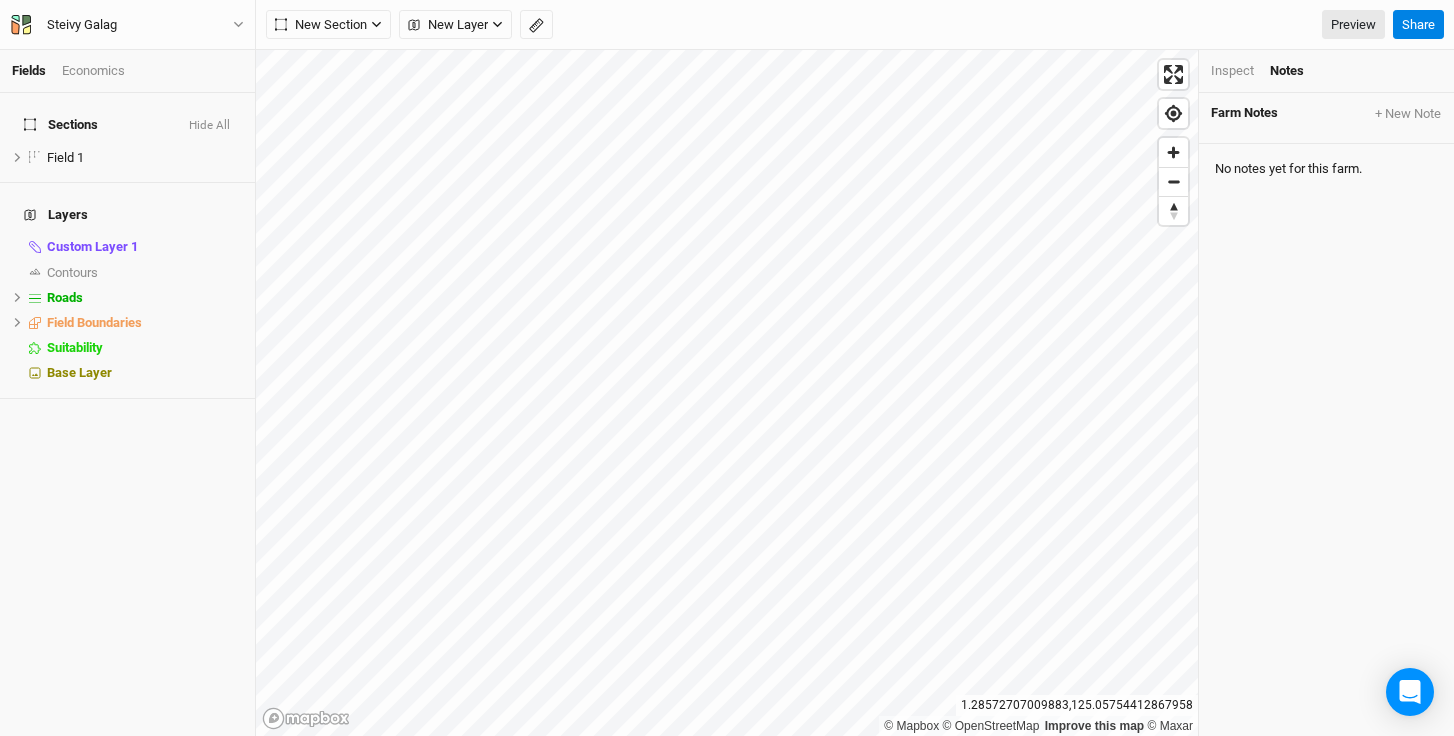 click on "Inspect" at bounding box center [1232, 71] 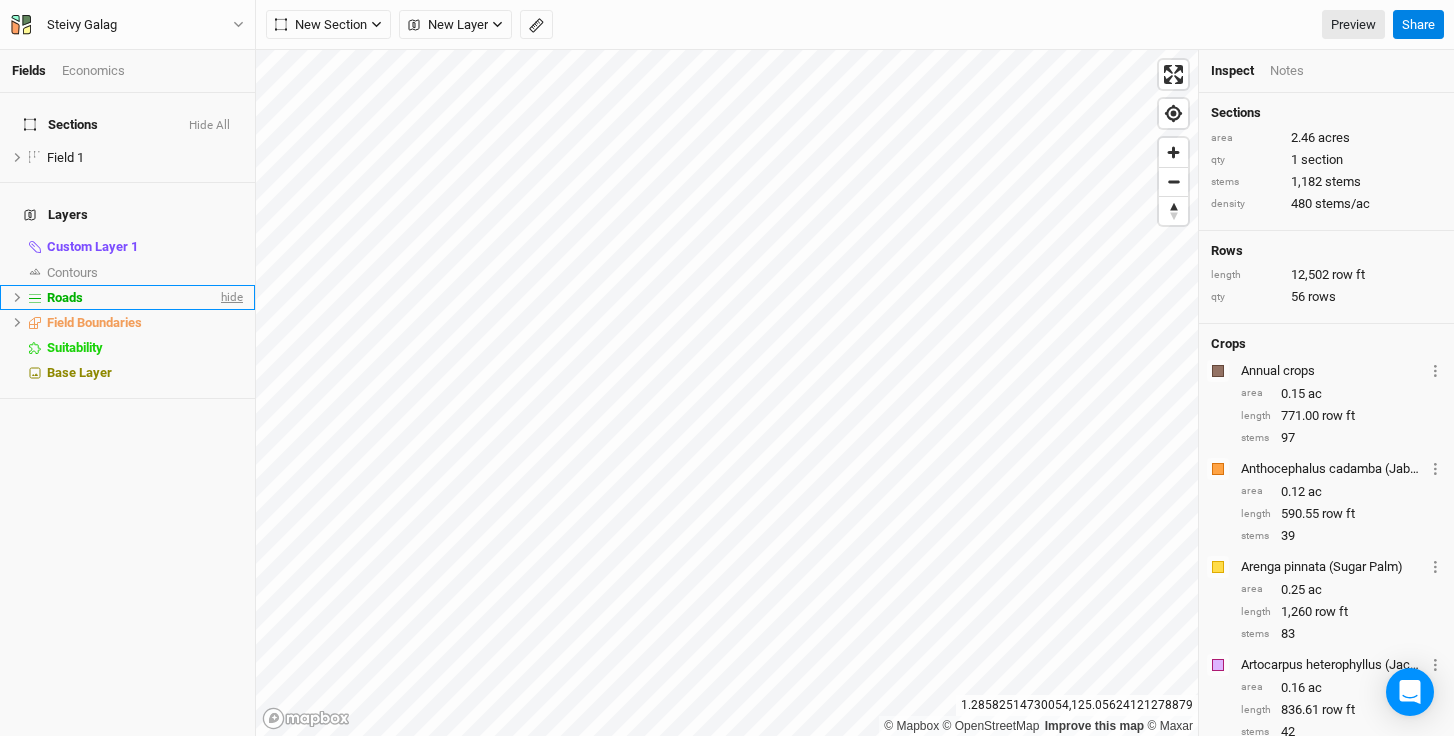 click on "hide" at bounding box center (230, 297) 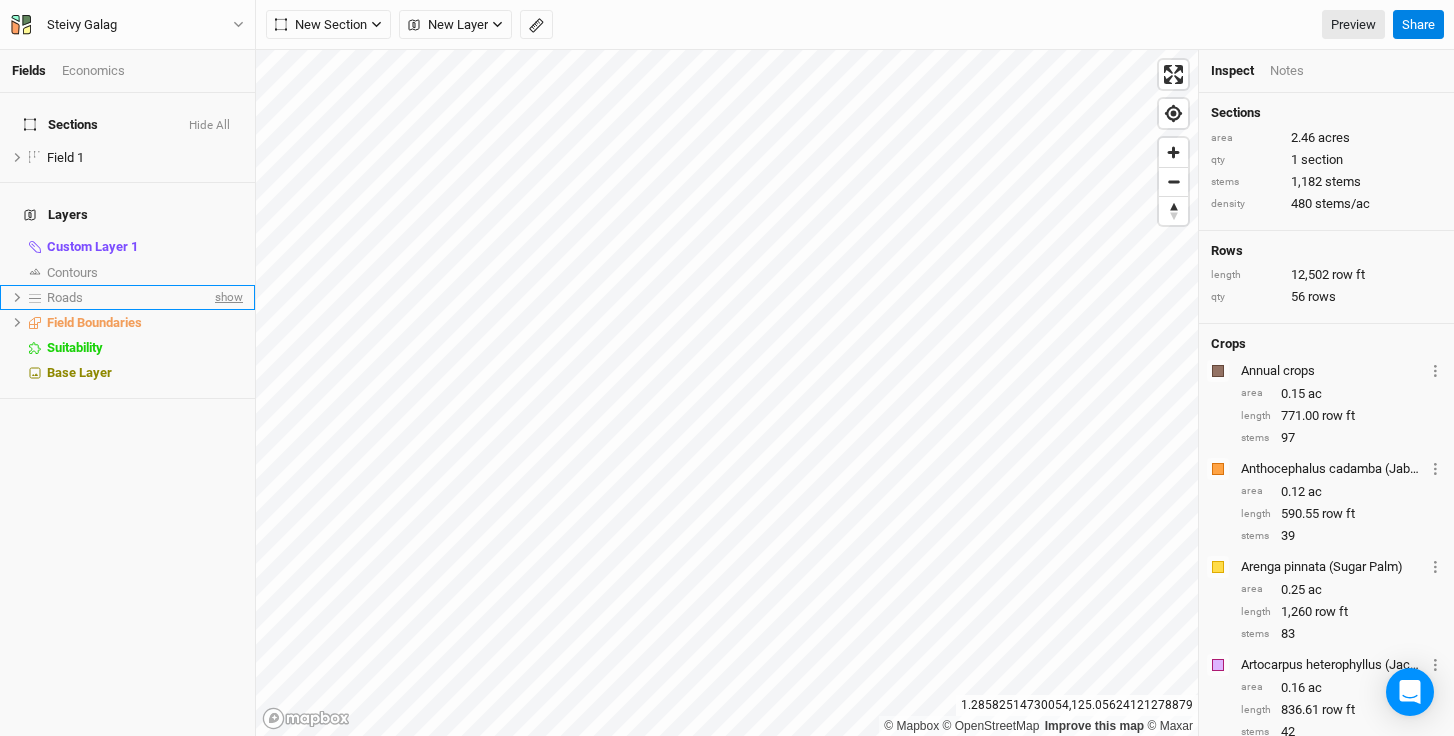 click on "show" at bounding box center (227, 297) 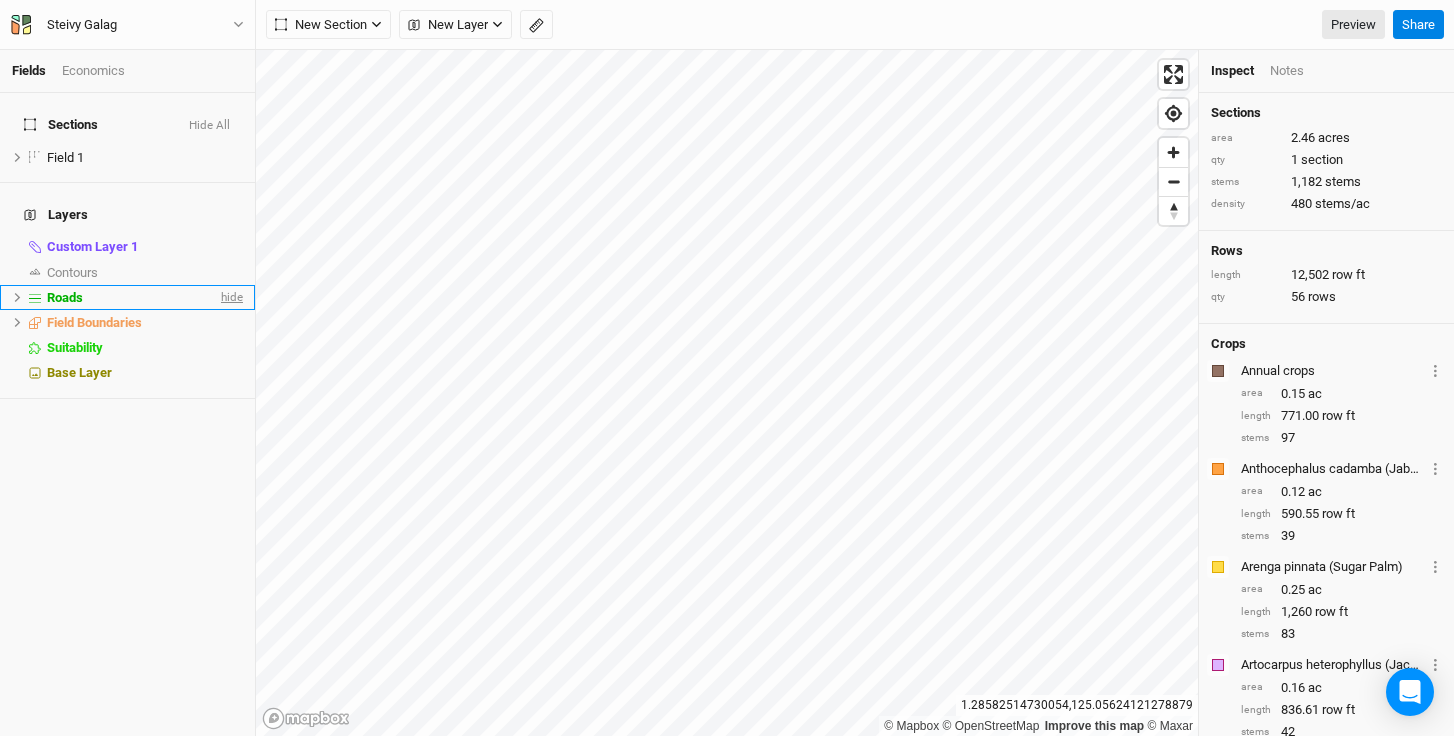 click on "hide" at bounding box center (230, 297) 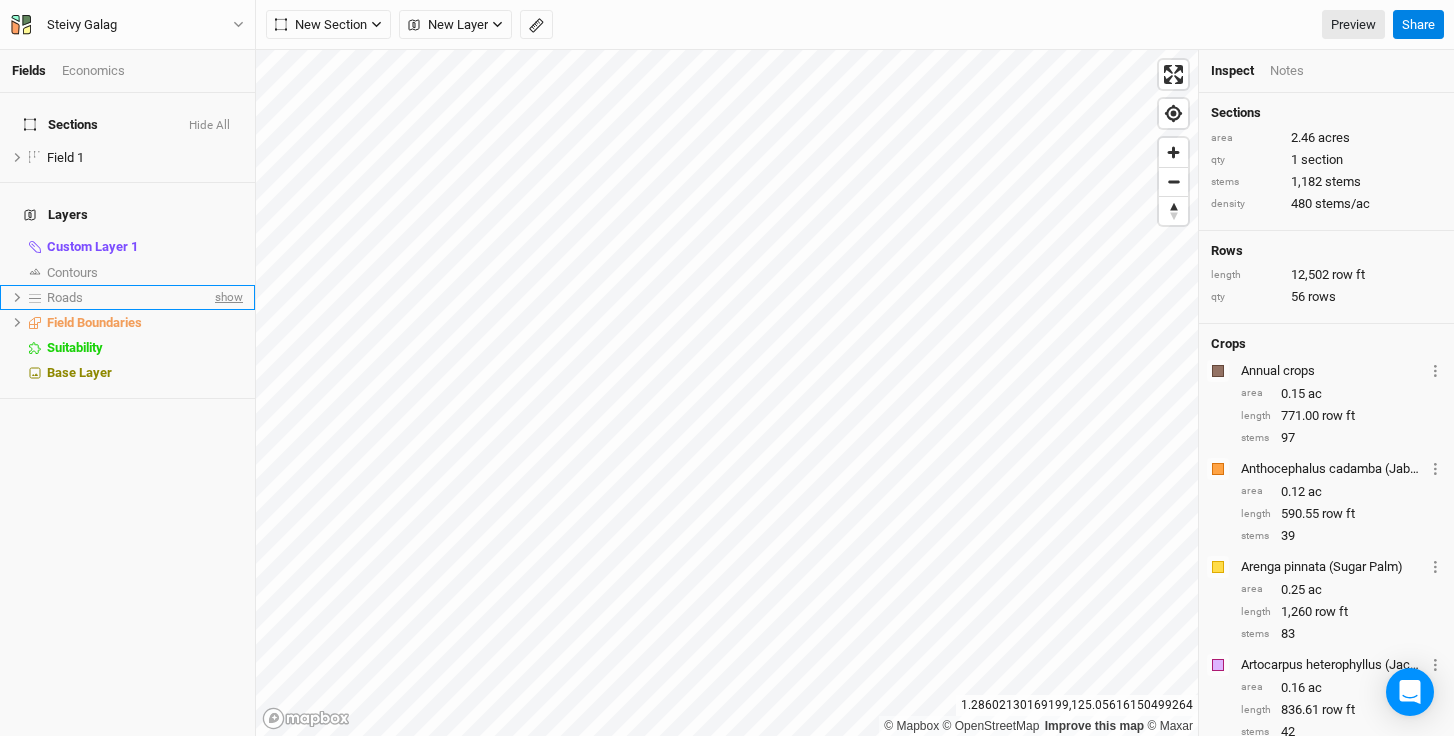 click on "show" at bounding box center (227, 297) 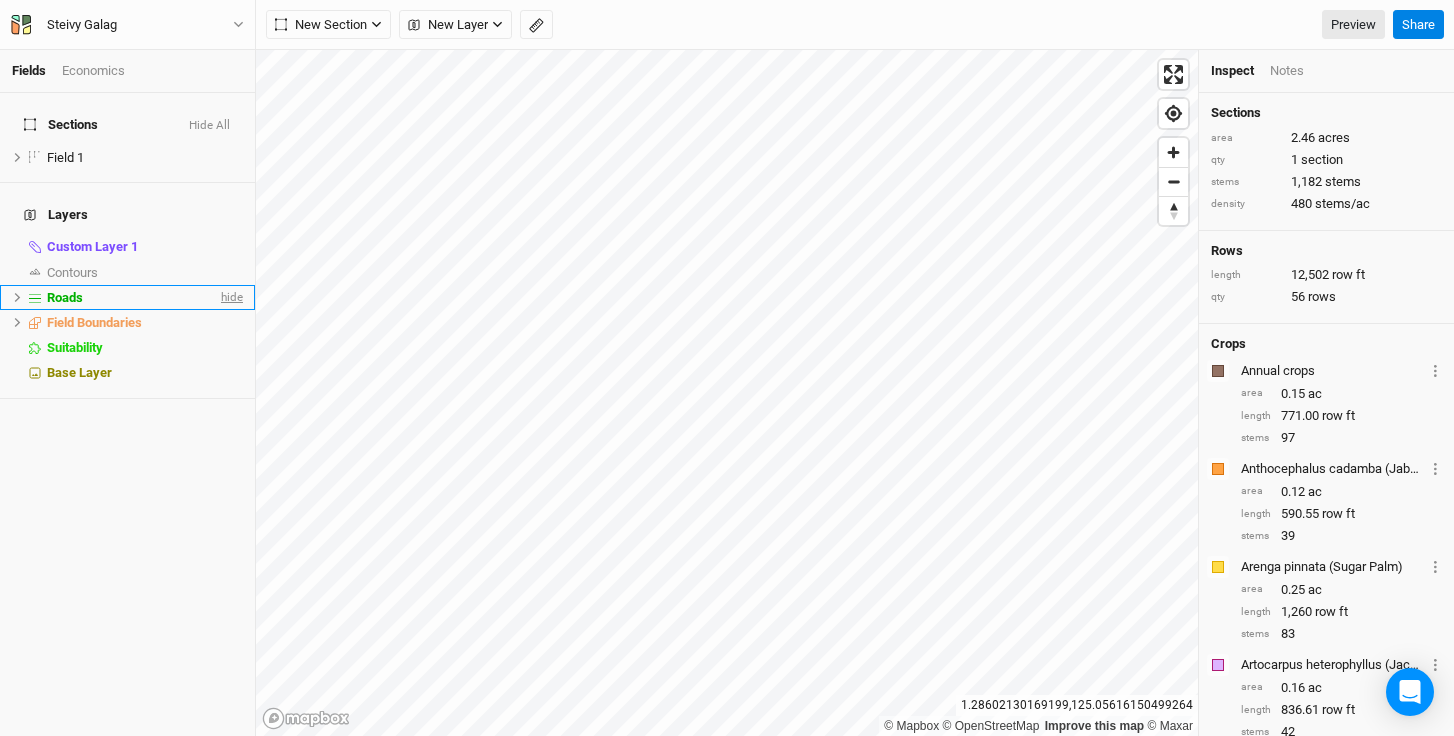click on "hide" at bounding box center (230, 297) 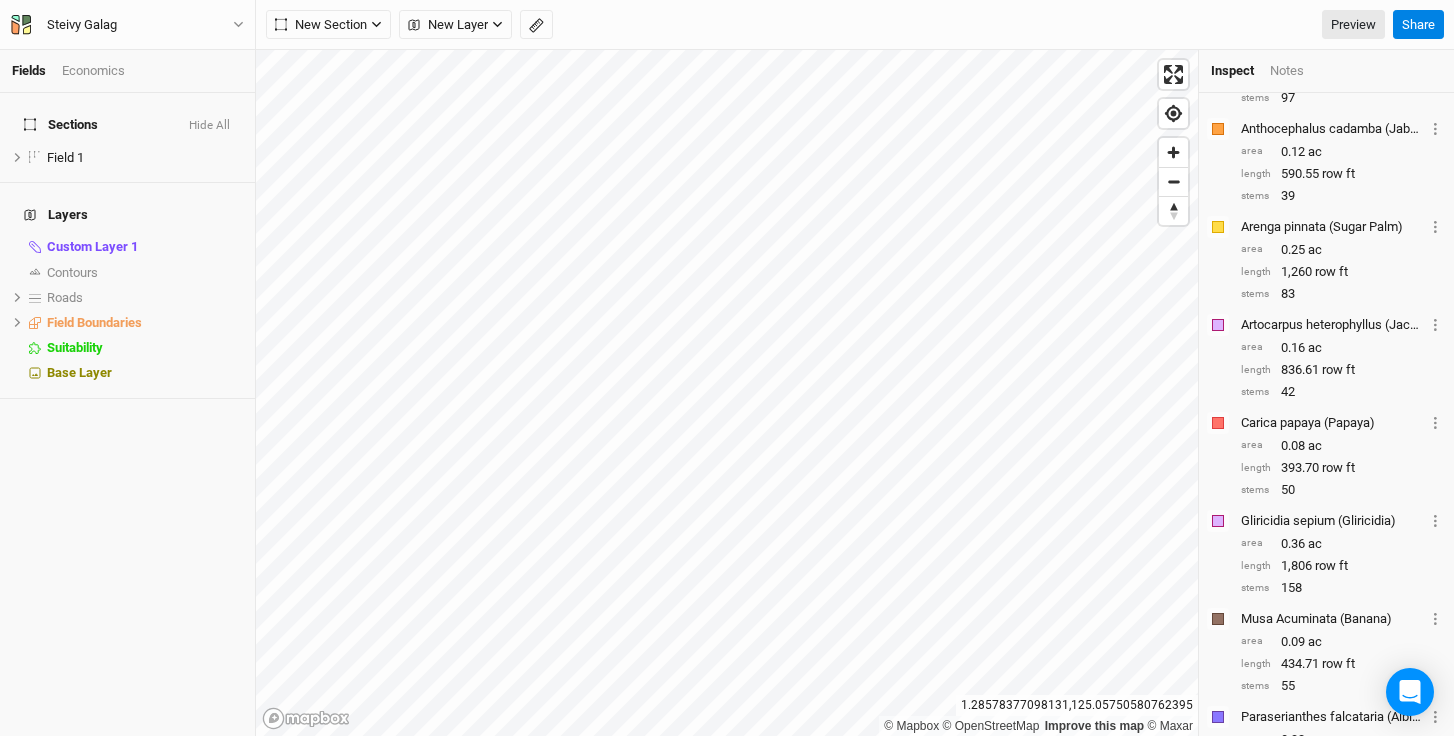 scroll, scrollTop: 725, scrollLeft: 0, axis: vertical 